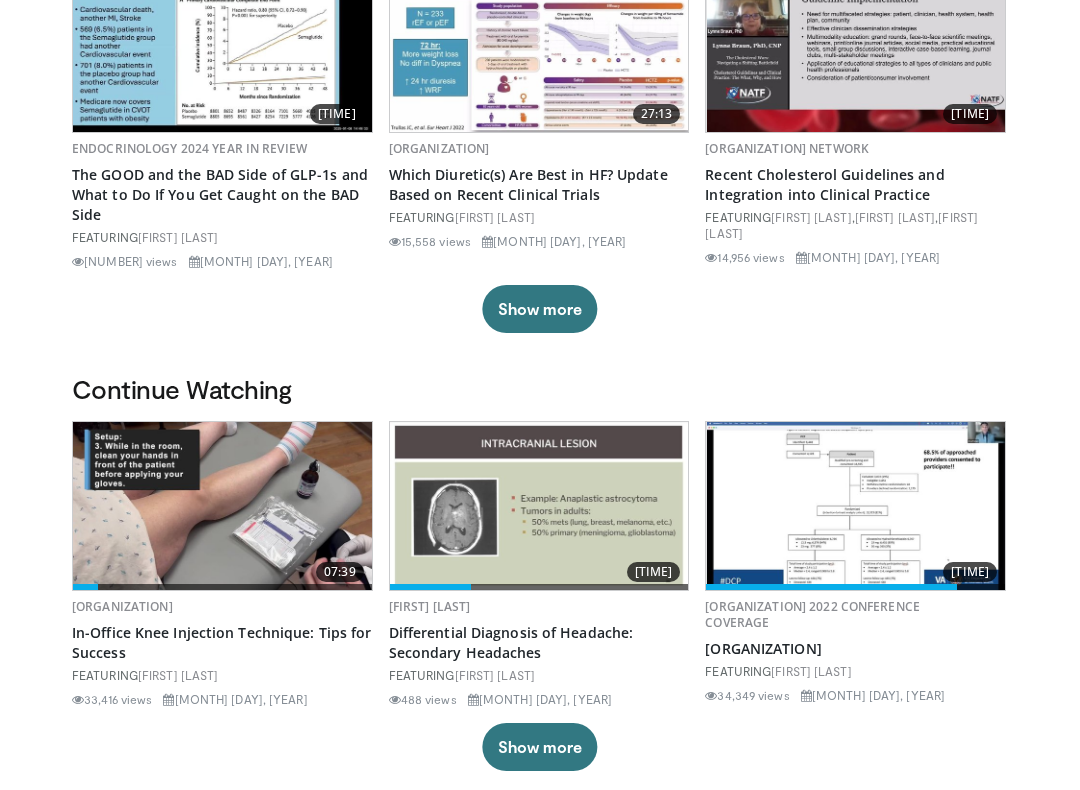 scroll, scrollTop: 240, scrollLeft: 0, axis: vertical 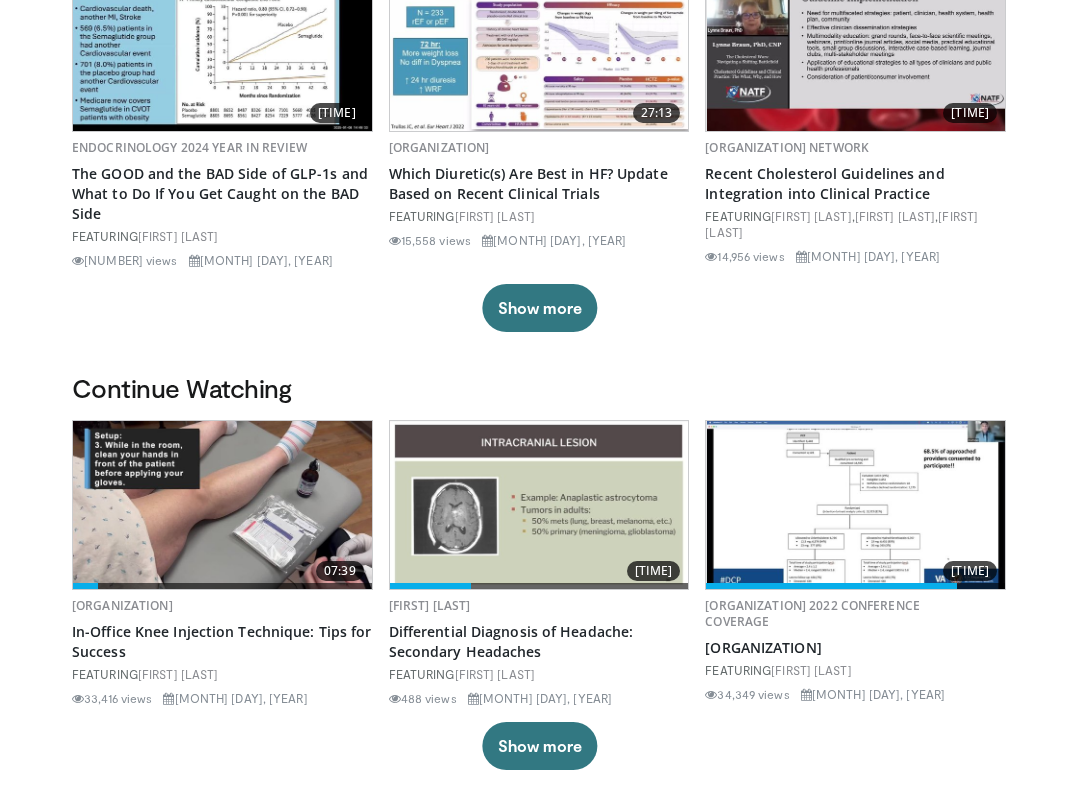 click at bounding box center [539, 505] 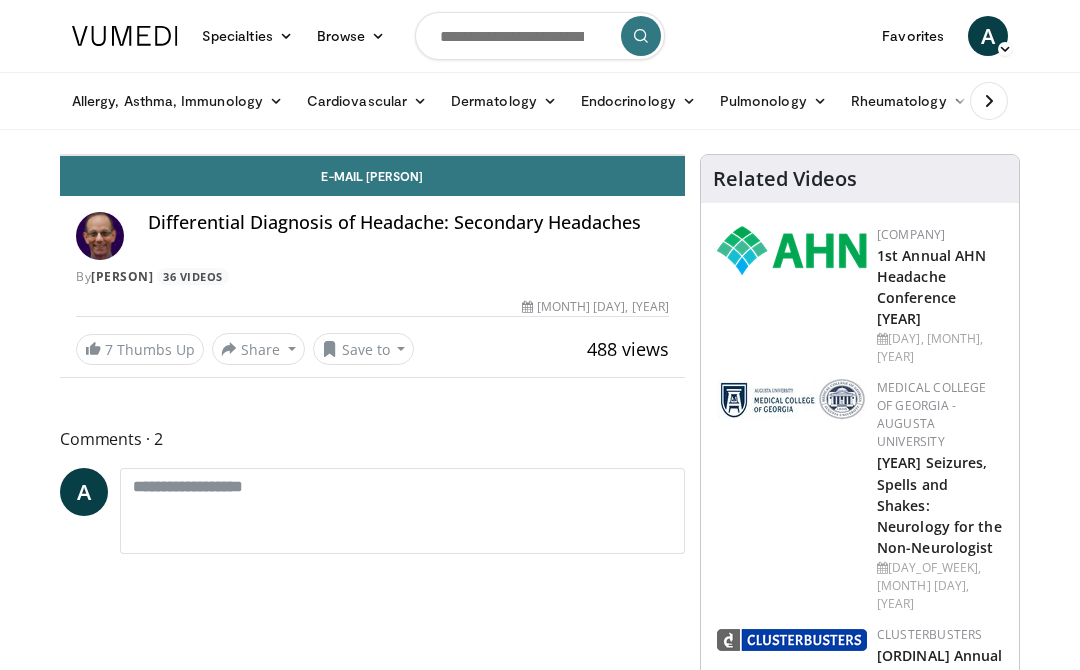 scroll, scrollTop: 0, scrollLeft: 0, axis: both 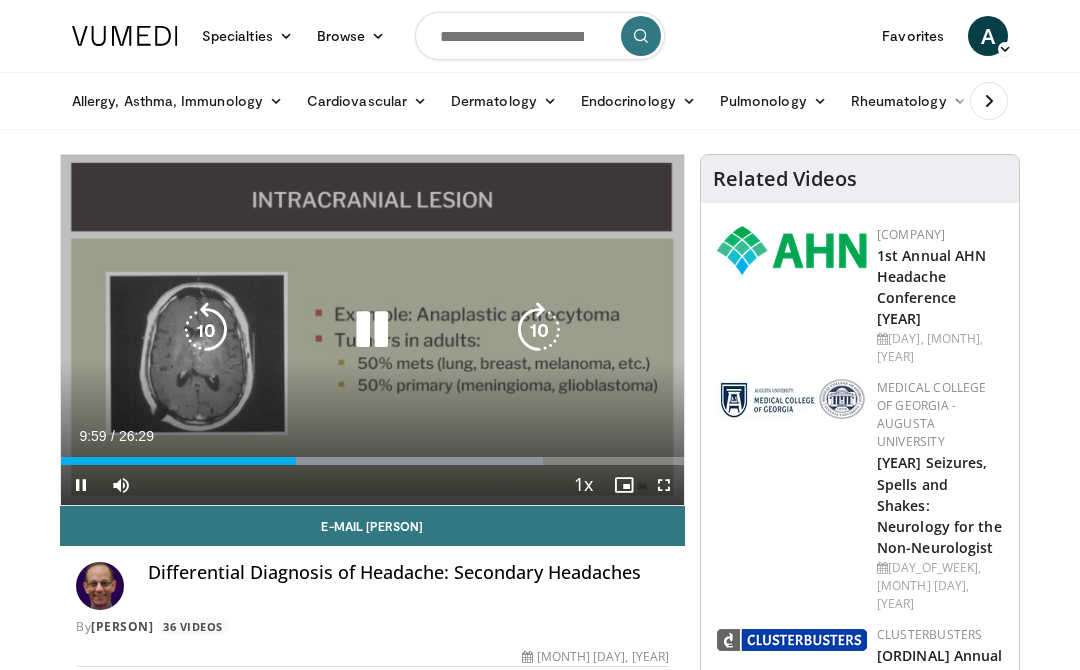 click at bounding box center (372, 330) 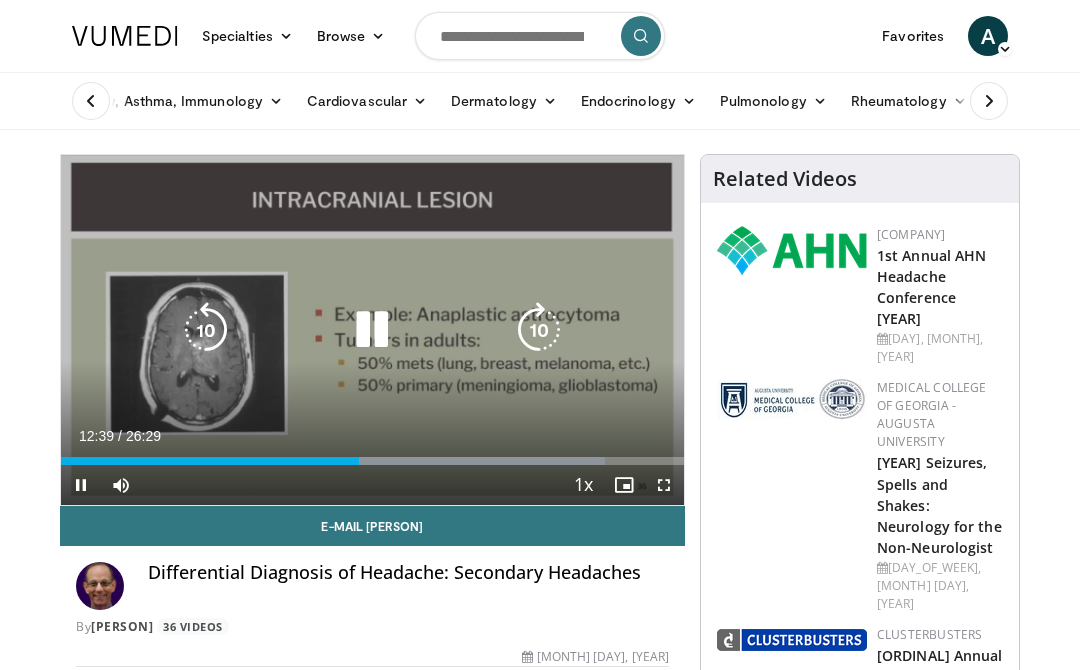 click at bounding box center (372, 330) 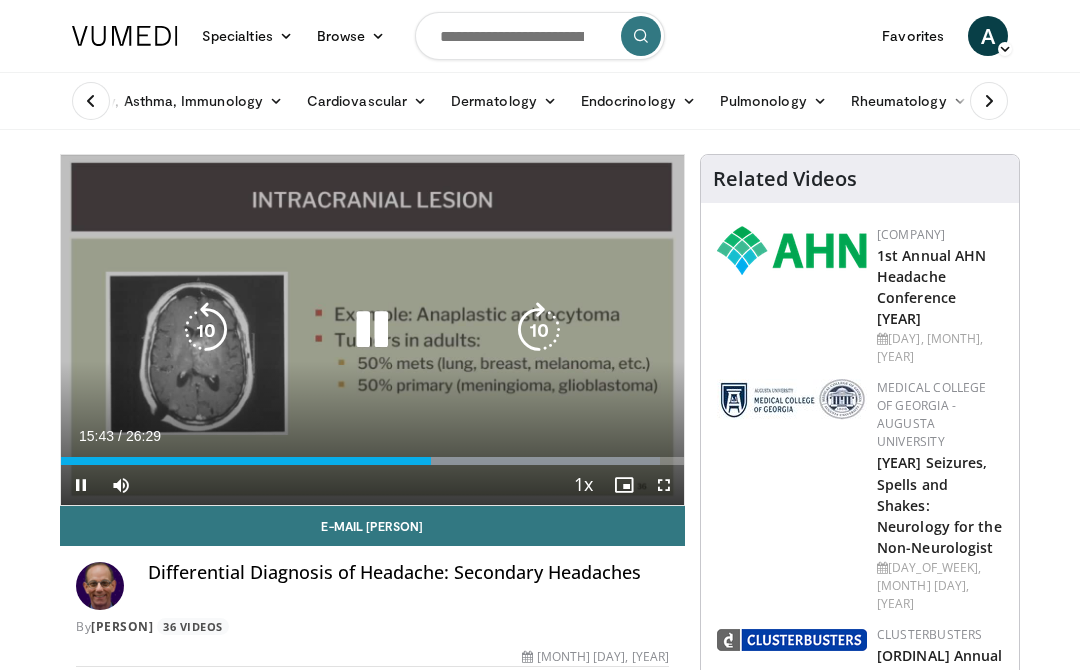 click at bounding box center (372, 330) 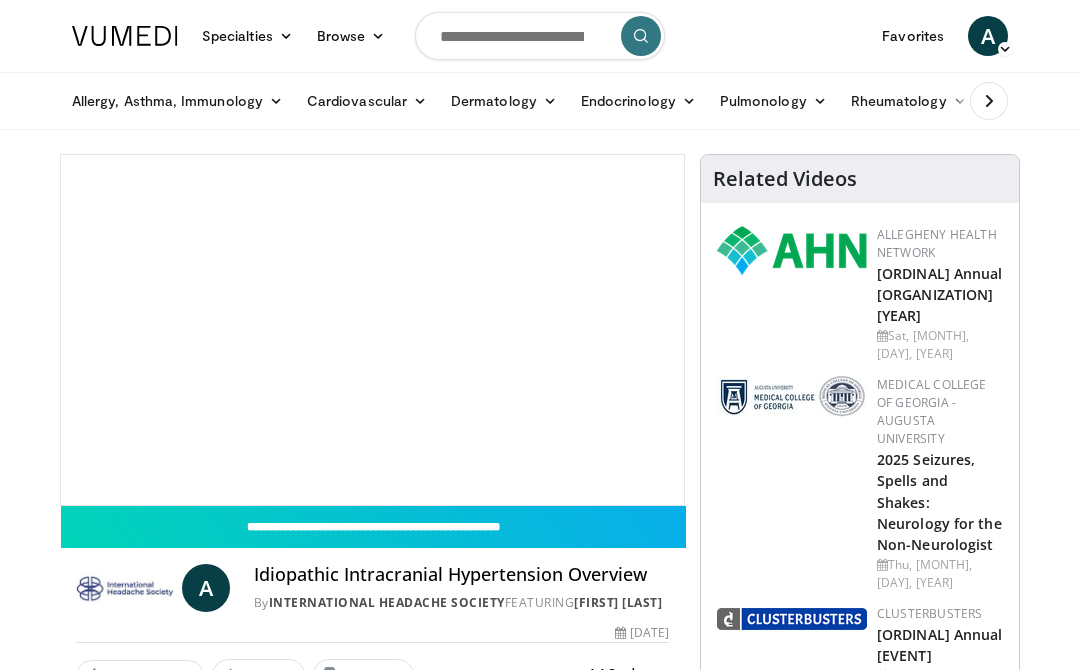 scroll, scrollTop: 0, scrollLeft: 0, axis: both 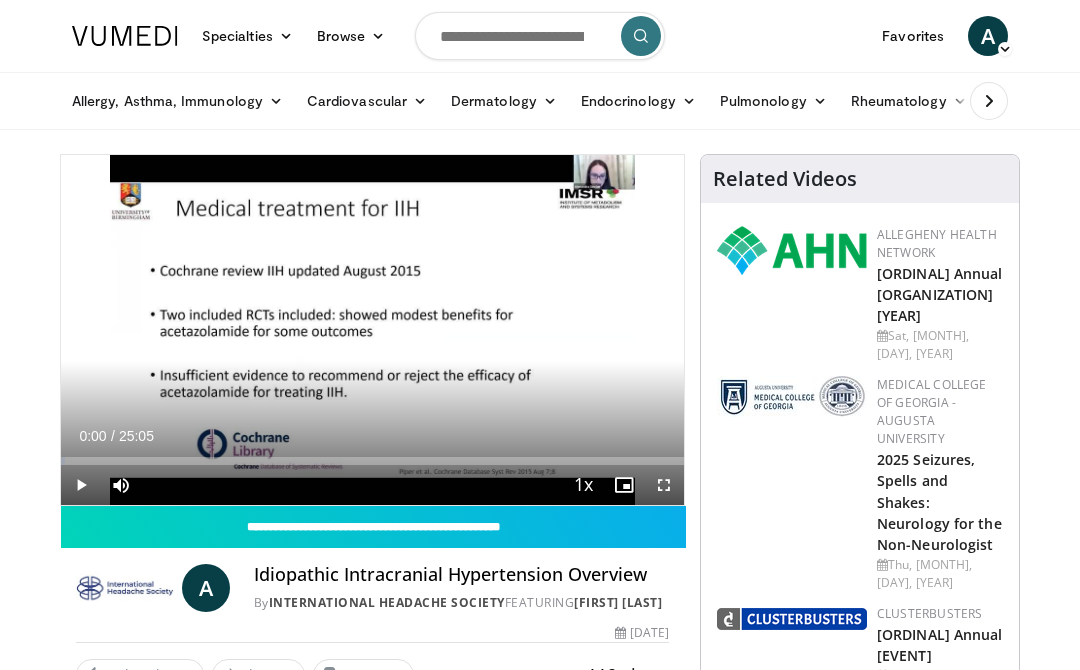 click on "[FIRST] [LAST]" at bounding box center (618, 602) 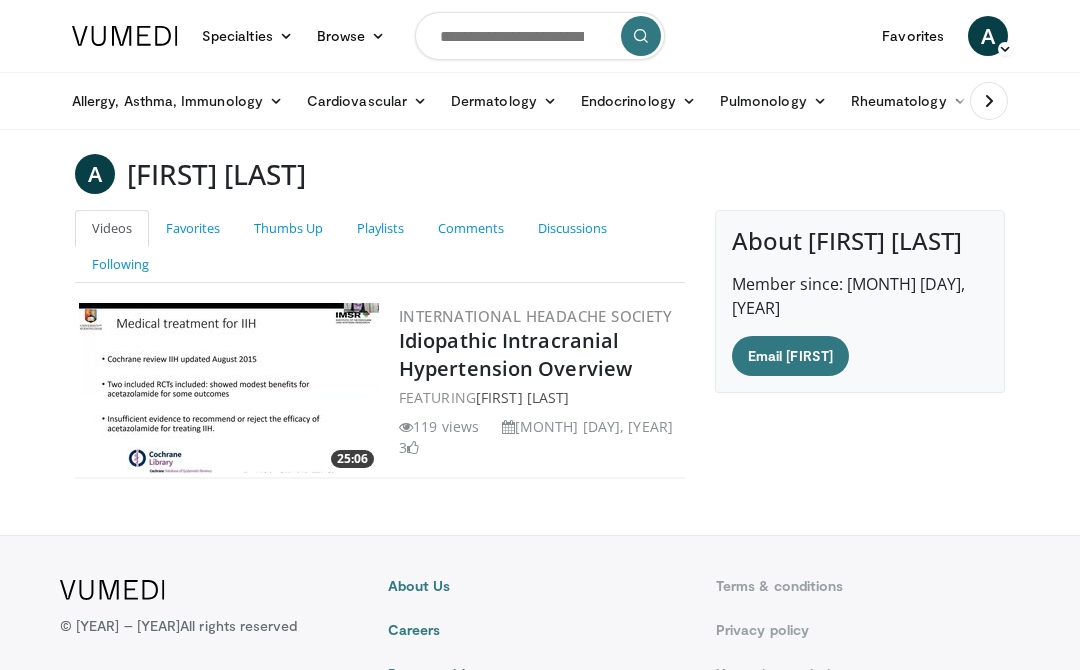scroll, scrollTop: 0, scrollLeft: 0, axis: both 